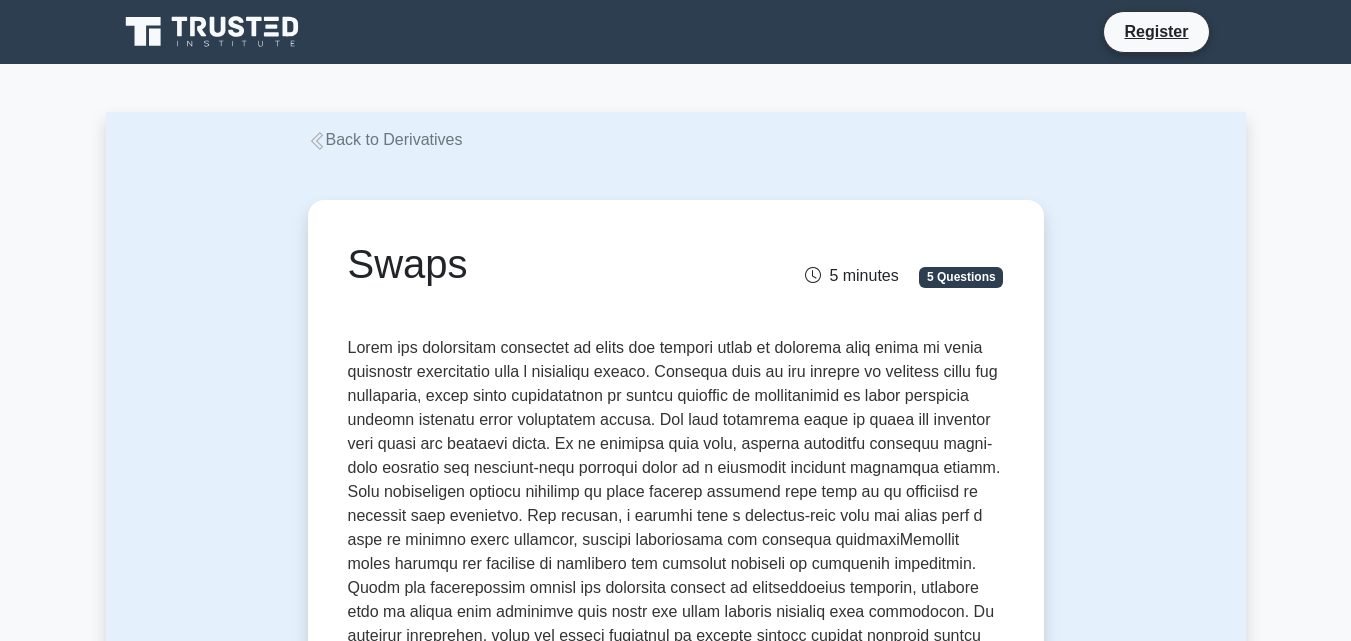 scroll, scrollTop: 0, scrollLeft: 0, axis: both 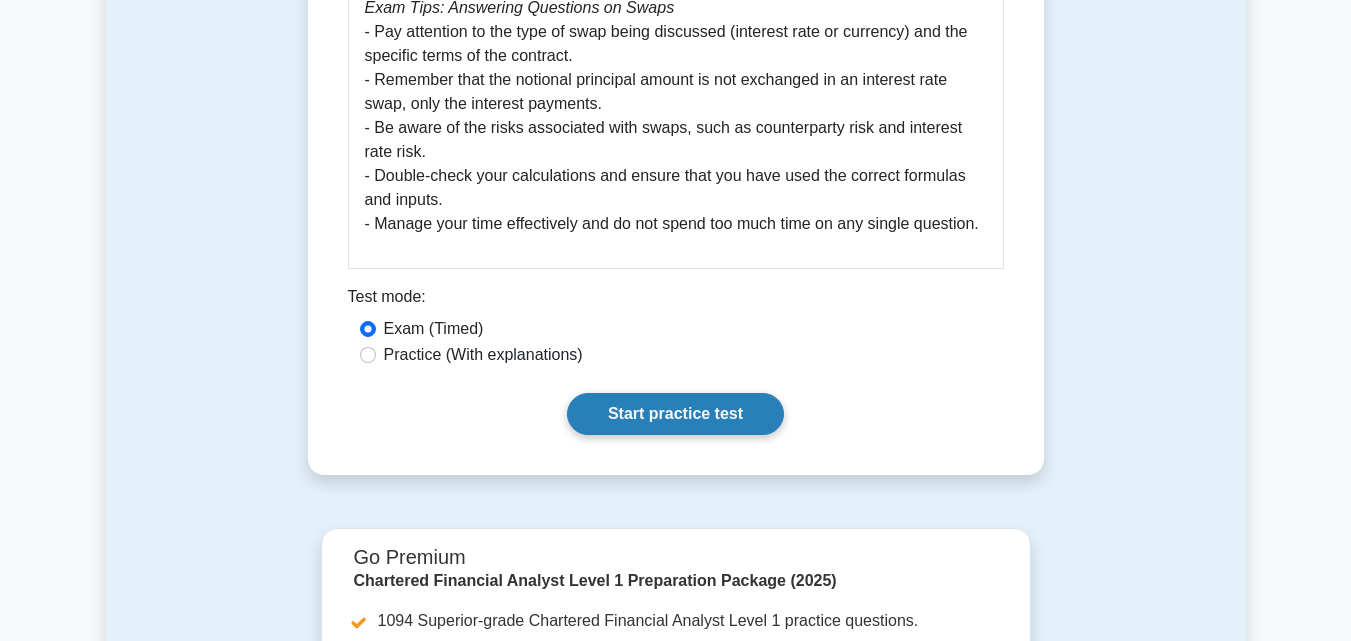 click on "Start practice test" at bounding box center [675, 414] 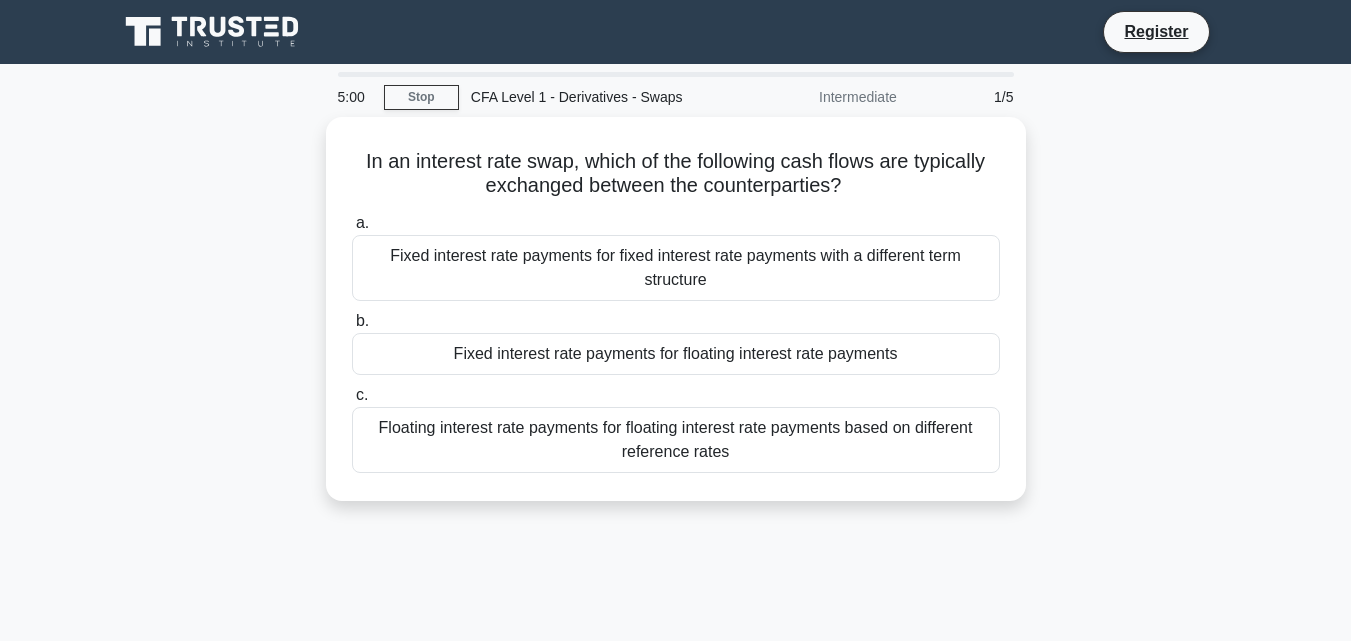 scroll, scrollTop: 0, scrollLeft: 0, axis: both 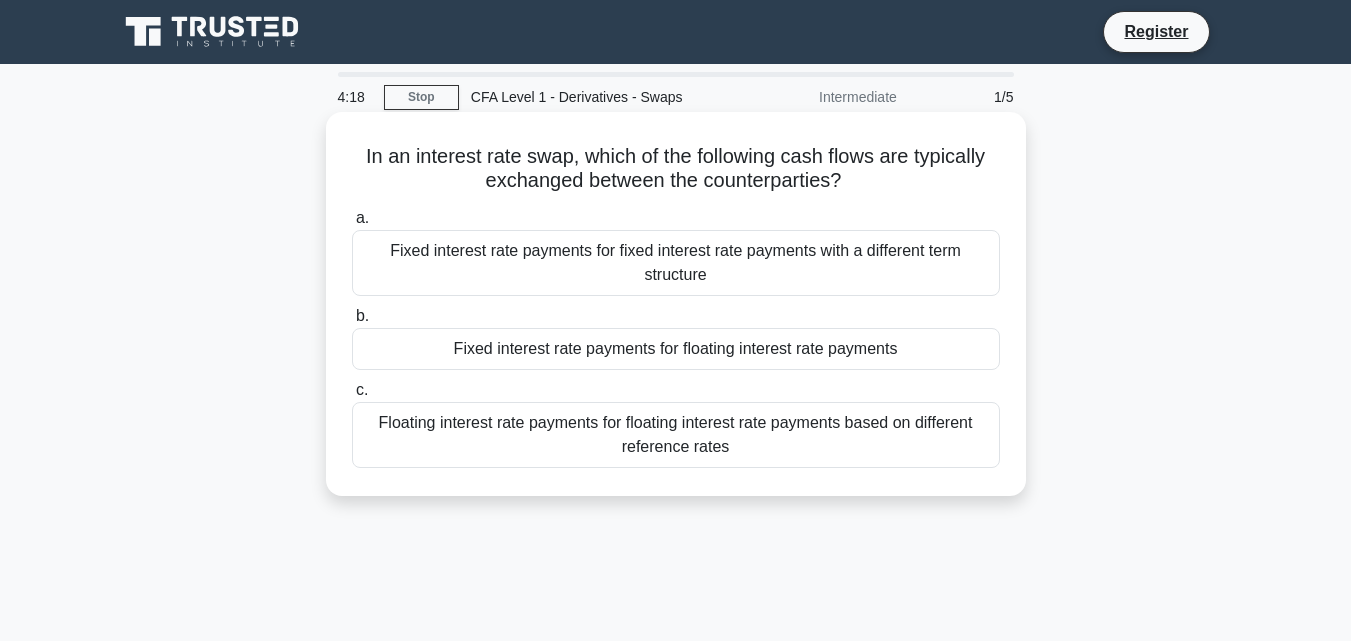 click on "Floating interest rate payments for floating interest rate payments based on different reference rates" at bounding box center (676, 435) 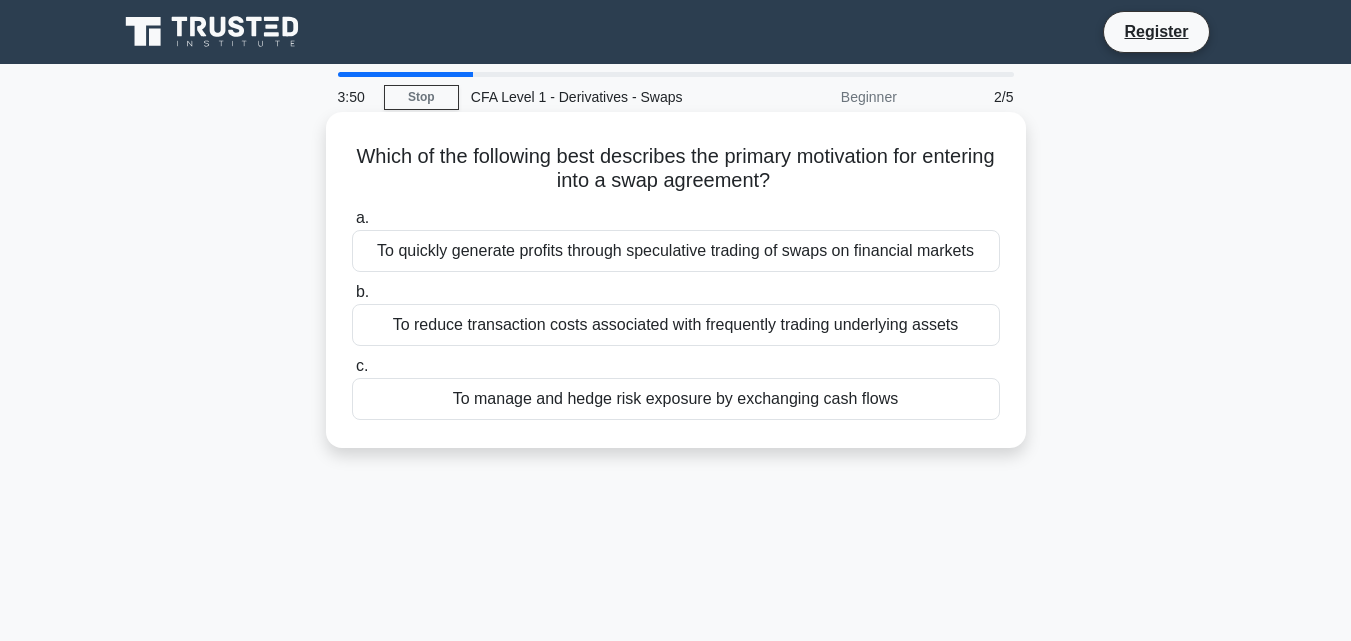 click on "To manage and hedge risk exposure by exchanging cash flows" at bounding box center [676, 399] 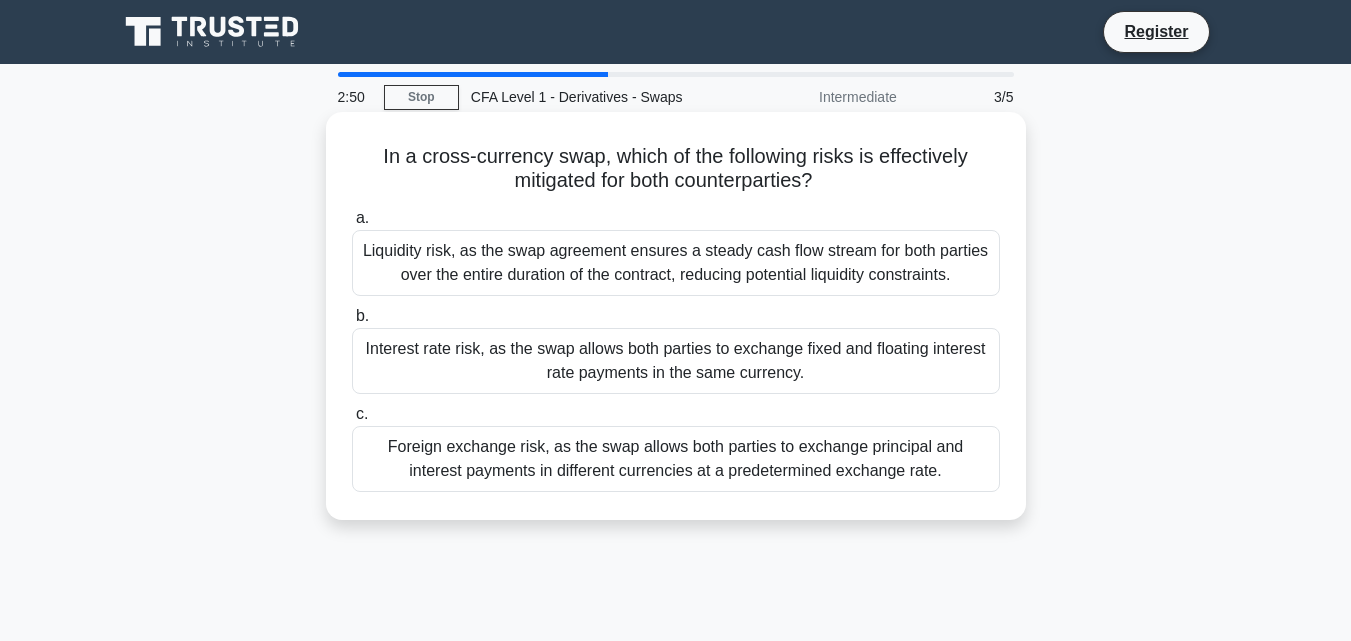 click on "Foreign exchange risk, as the swap allows both parties to exchange principal and interest payments in different currencies at a predetermined exchange rate." at bounding box center (676, 459) 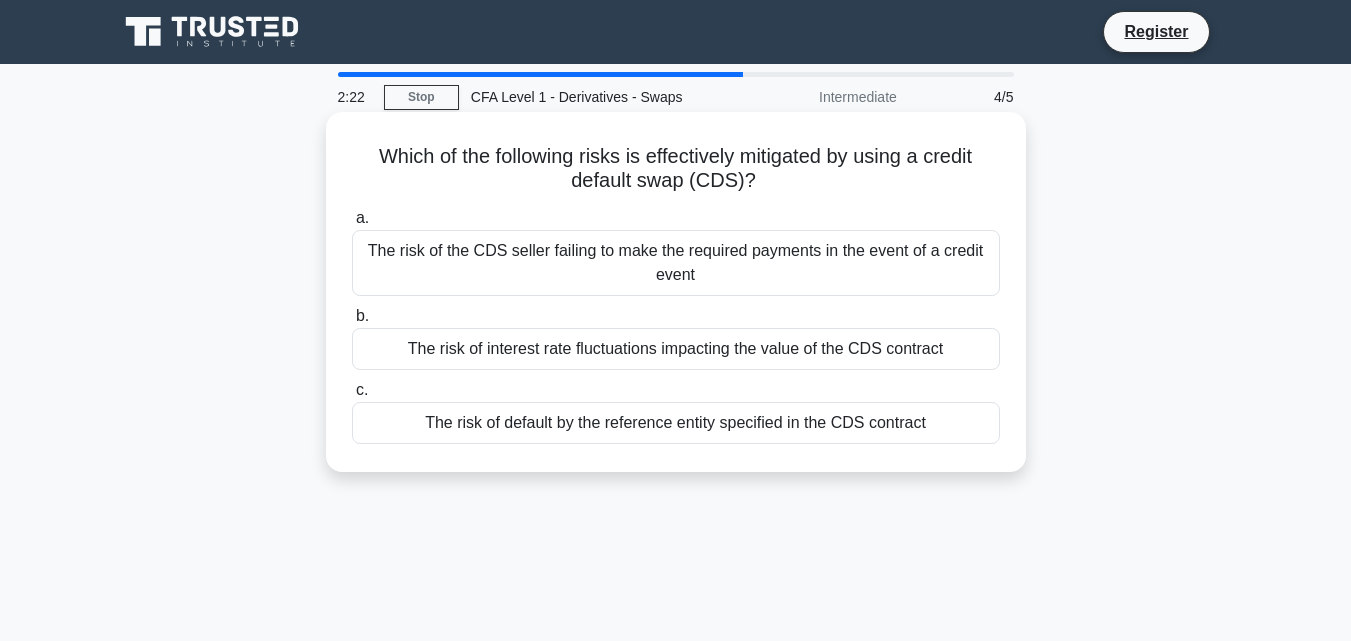 click on "The risk of default by the reference entity specified in the CDS contract" at bounding box center (676, 423) 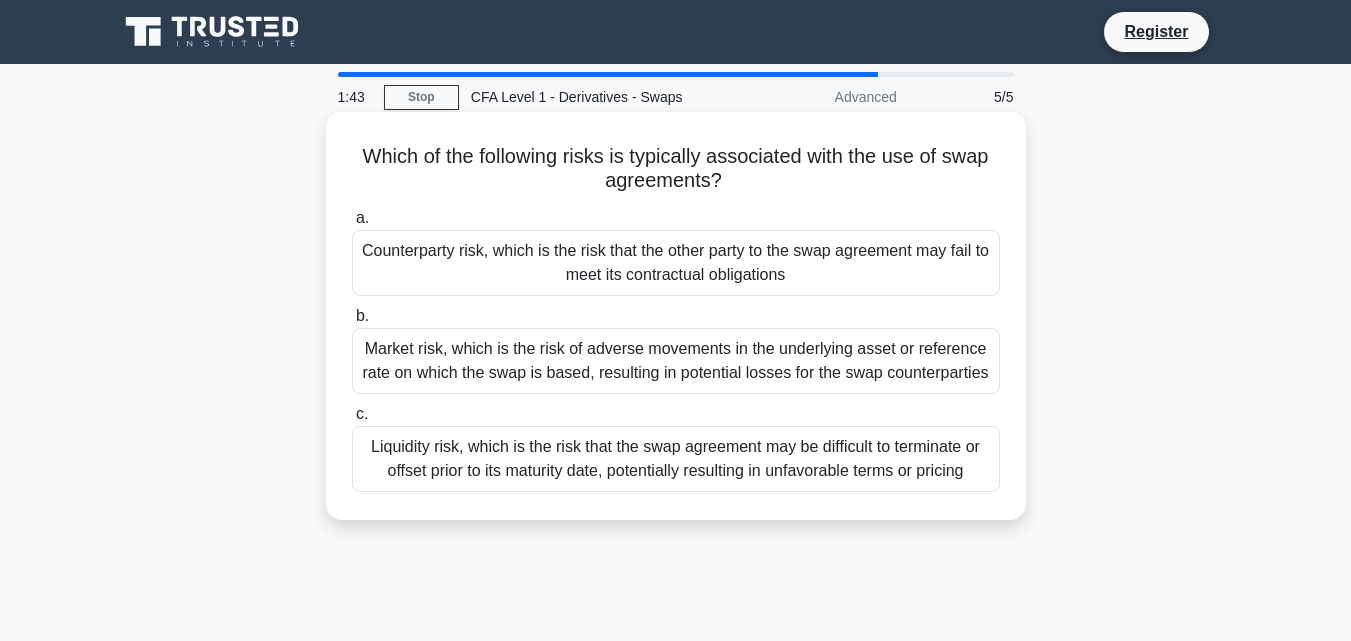 click on "Liquidity risk, which is the risk that the swap agreement may be difficult to terminate or offset prior to its maturity date, potentially resulting in unfavorable terms or pricing" at bounding box center [676, 459] 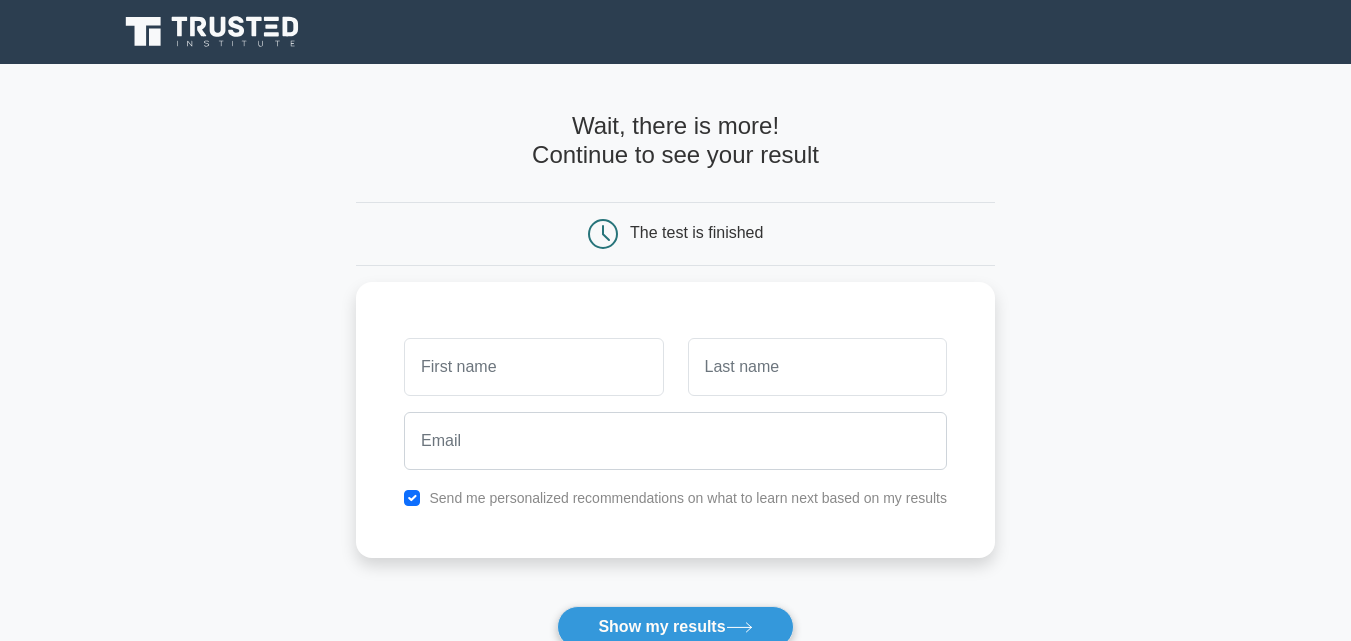 scroll, scrollTop: 0, scrollLeft: 0, axis: both 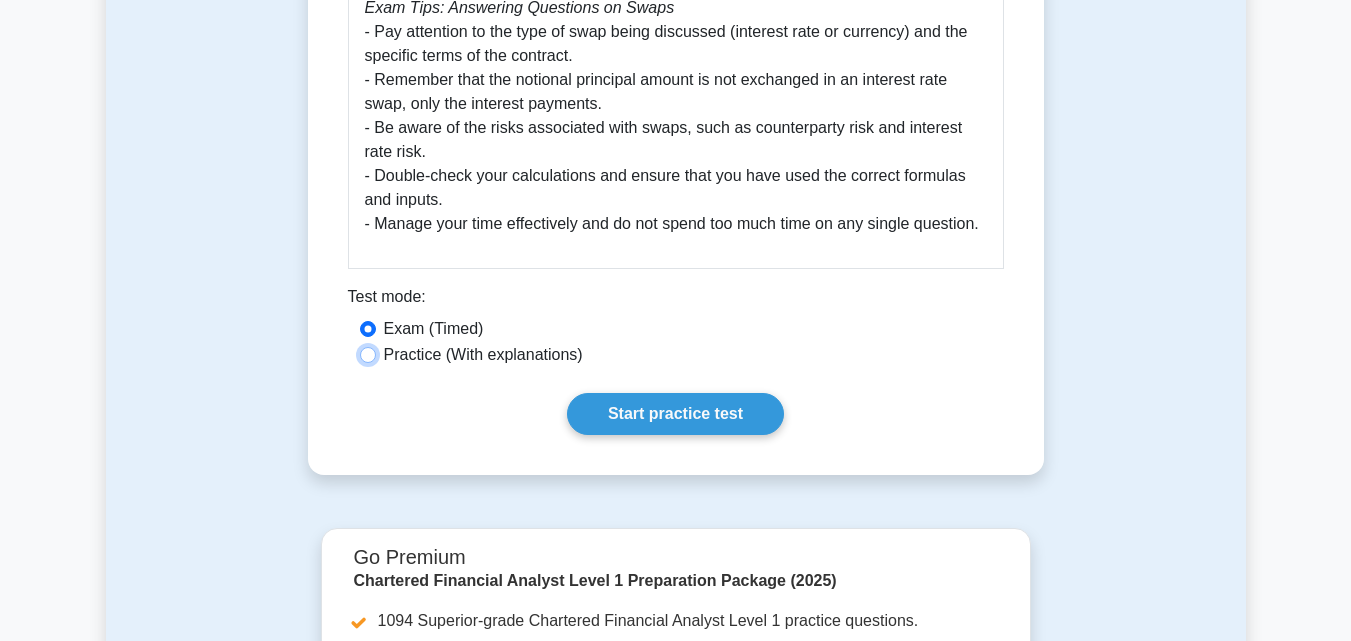click on "Practice (With explanations)" at bounding box center (368, 355) 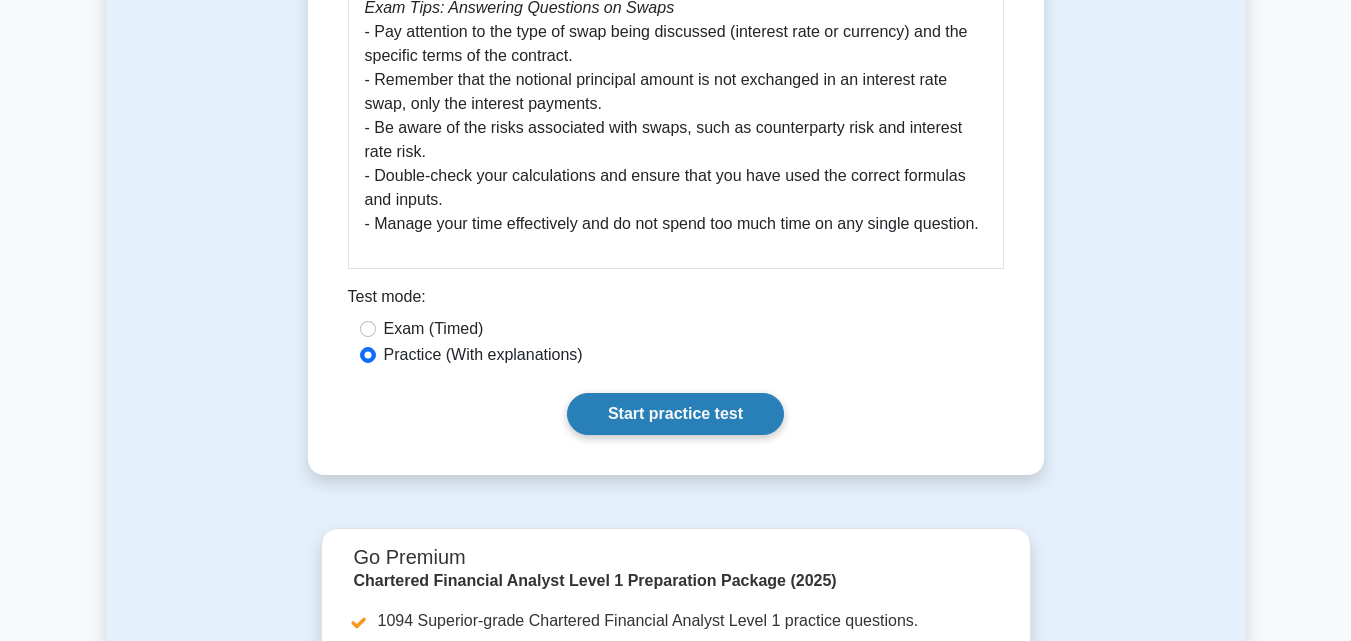 click on "Start practice test" at bounding box center [675, 414] 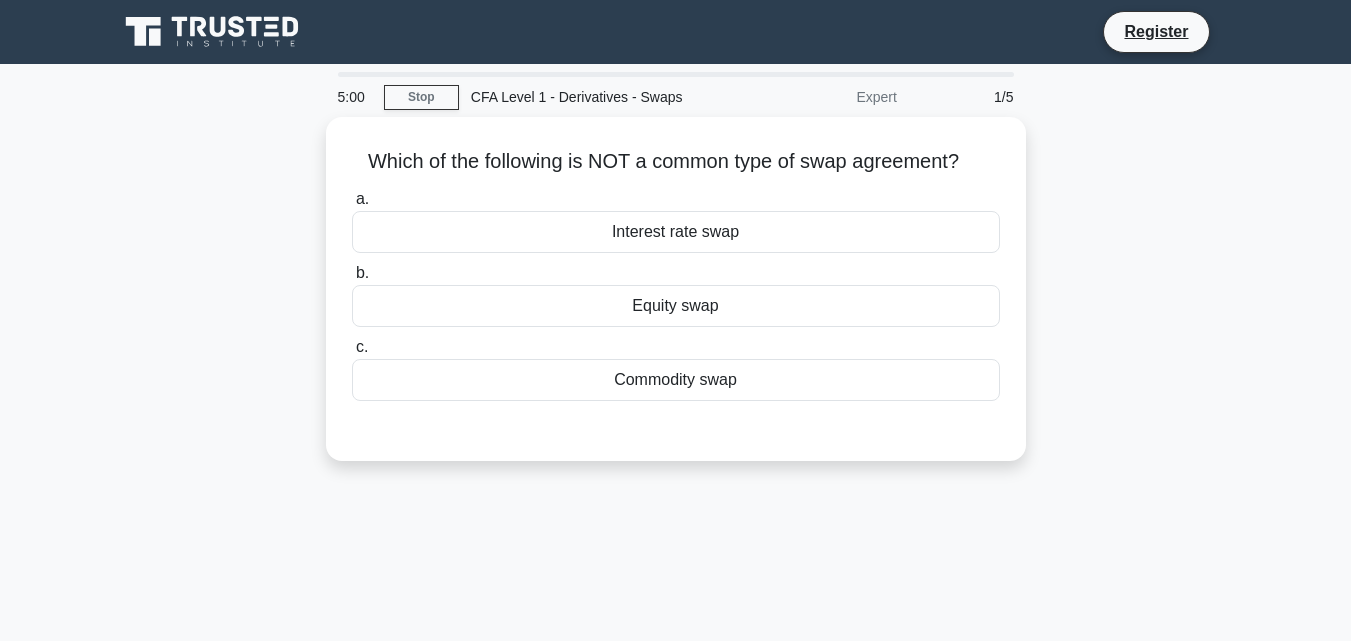 scroll, scrollTop: 0, scrollLeft: 0, axis: both 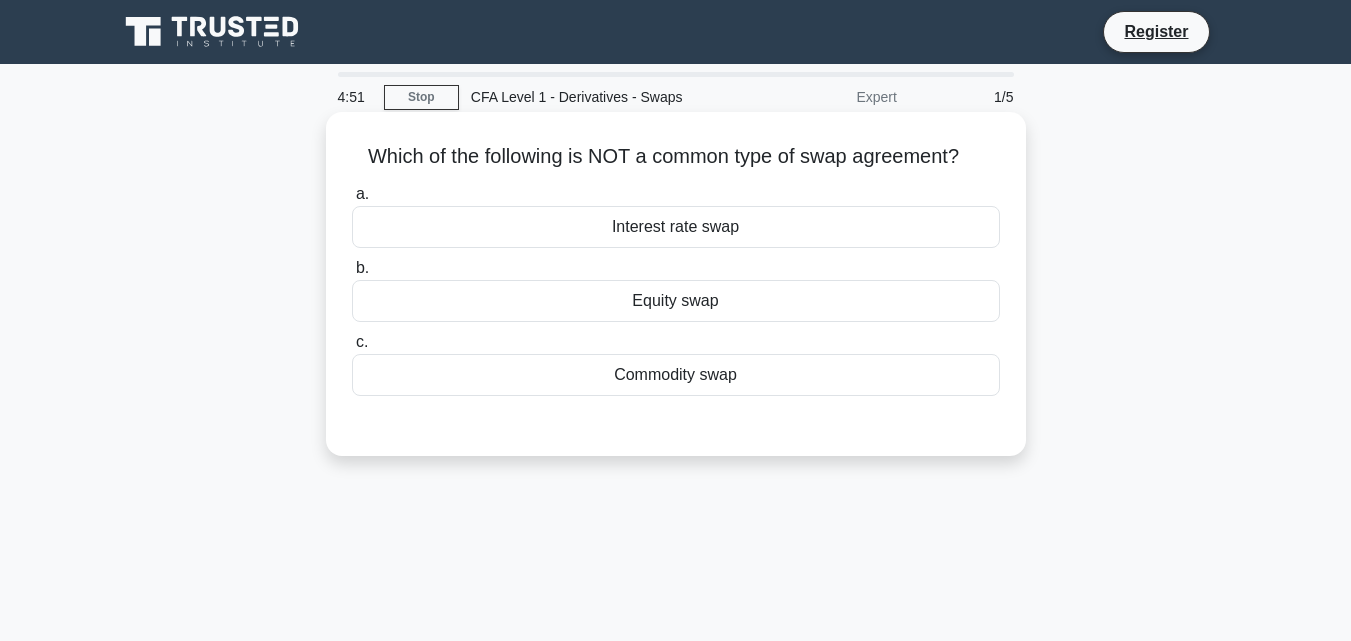 click on "Equity swap" at bounding box center [676, 301] 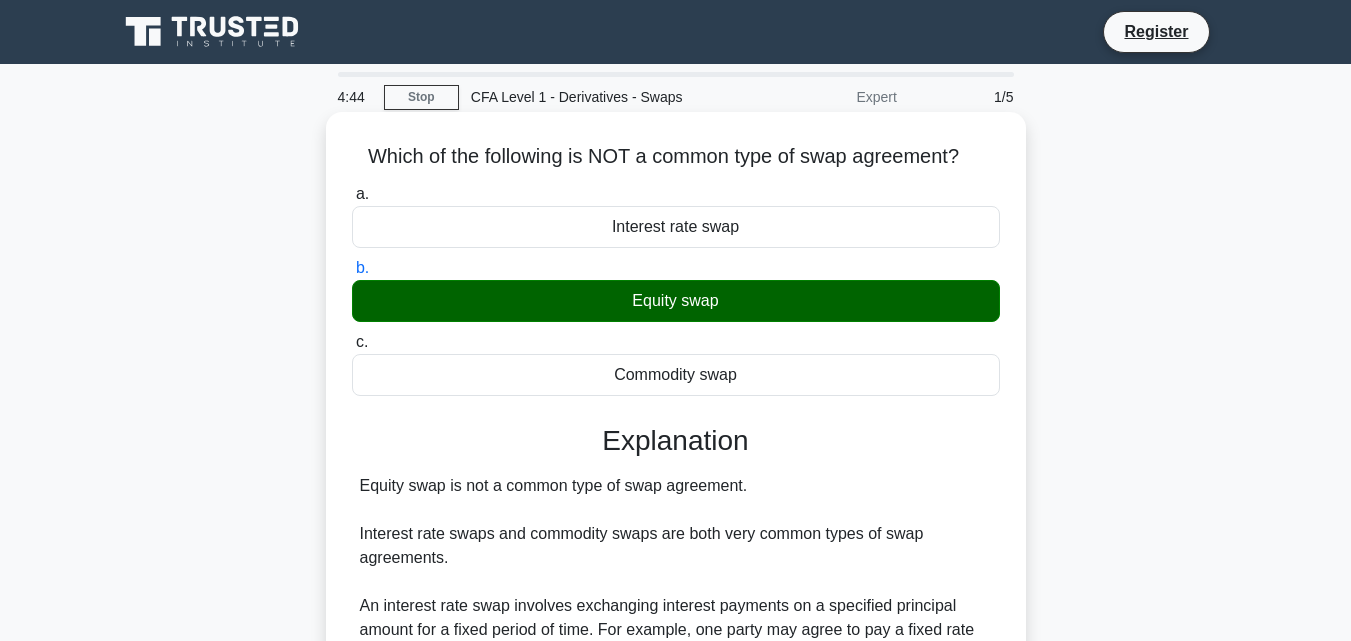 click on "c.
Commodity swap" at bounding box center (352, 342) 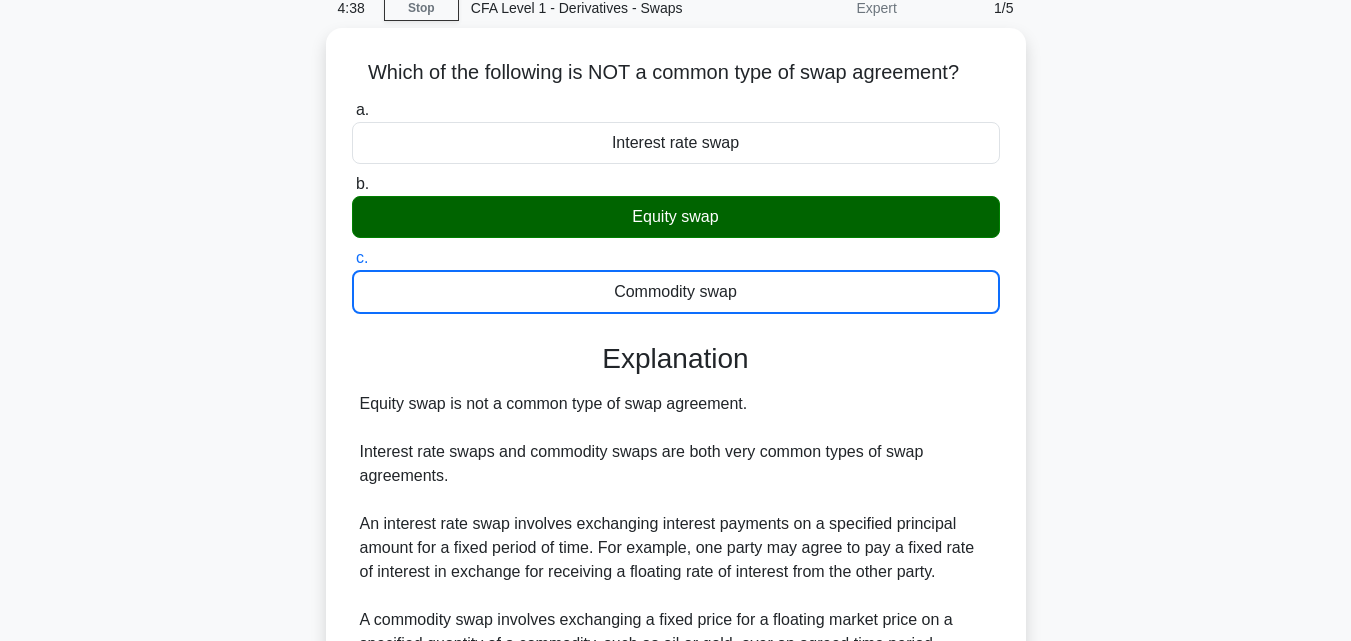 scroll, scrollTop: 91, scrollLeft: 0, axis: vertical 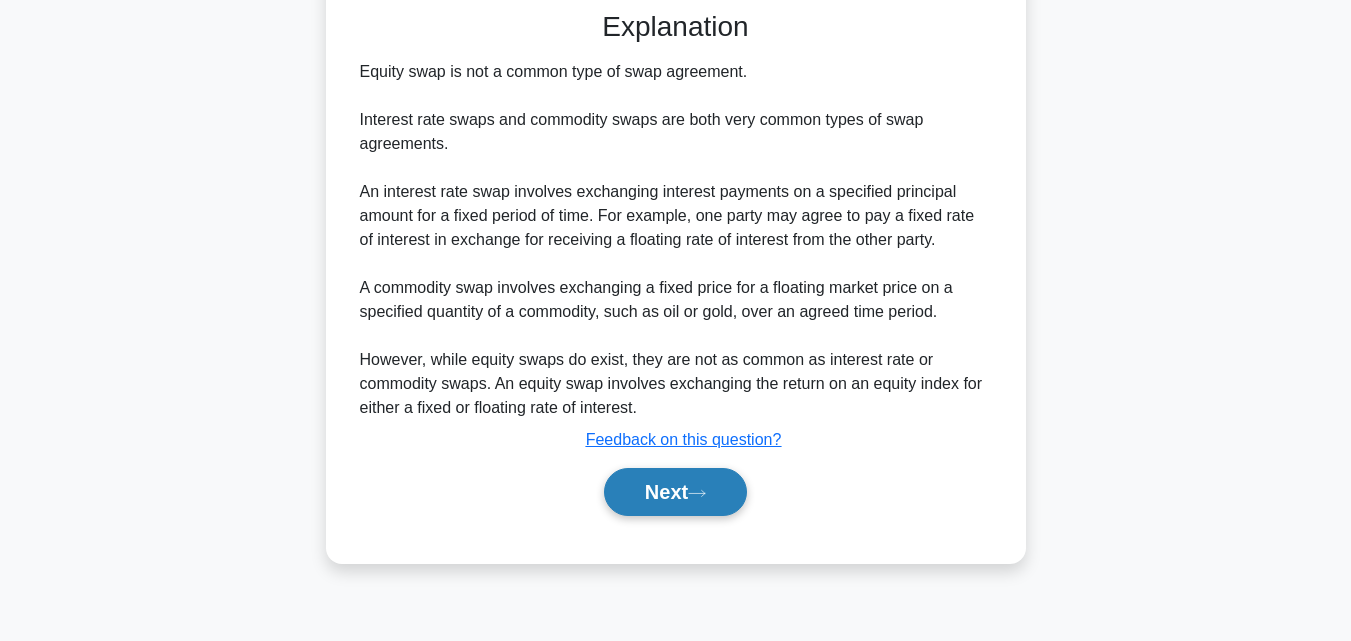 click on "Next" at bounding box center (675, 492) 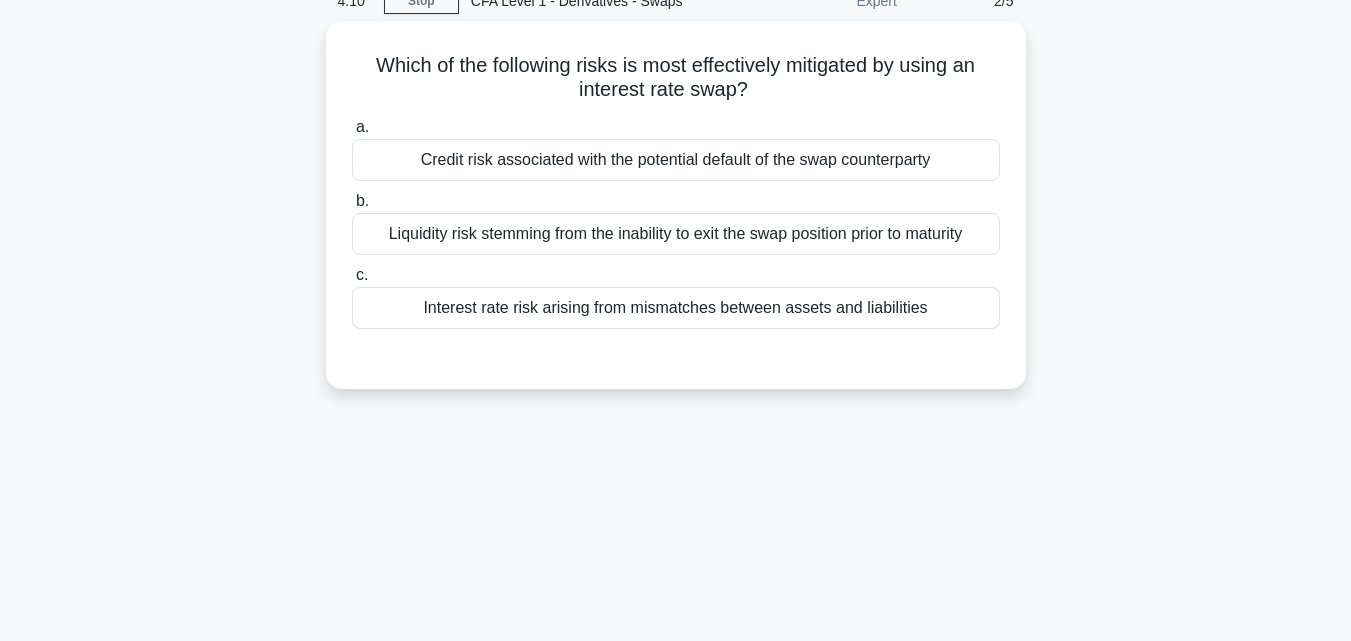 scroll, scrollTop: 87, scrollLeft: 0, axis: vertical 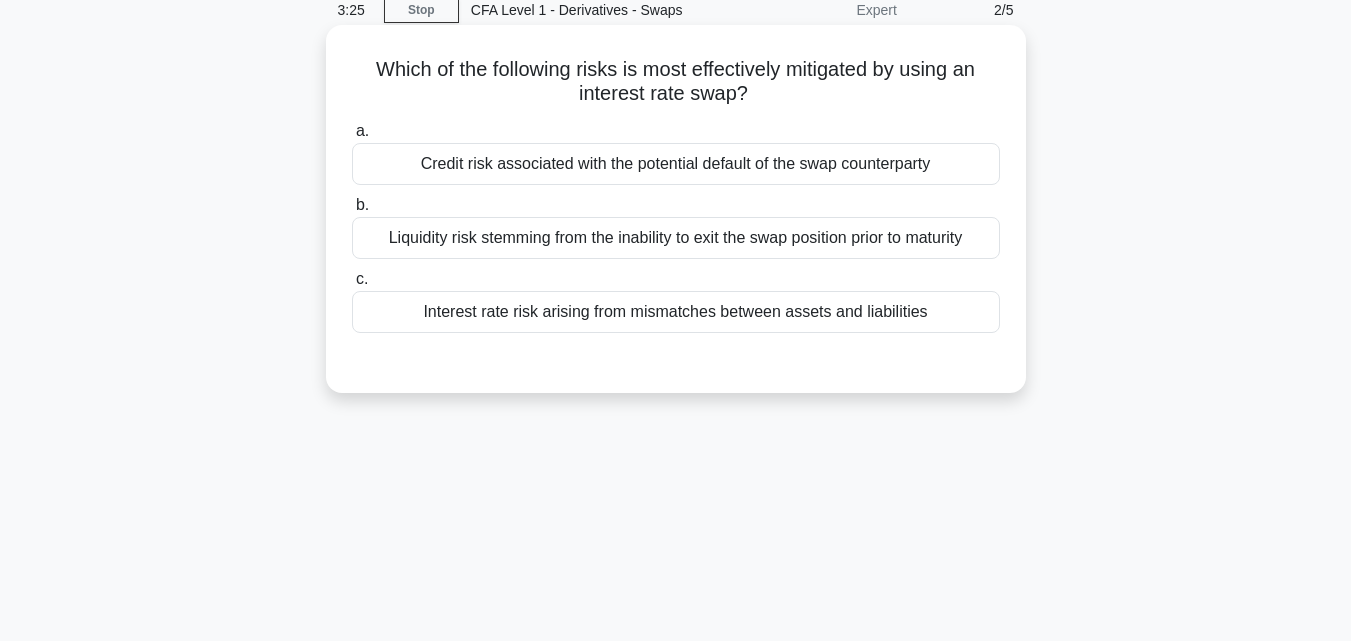 click on "Interest rate risk arising from mismatches between assets and liabilities" at bounding box center (676, 312) 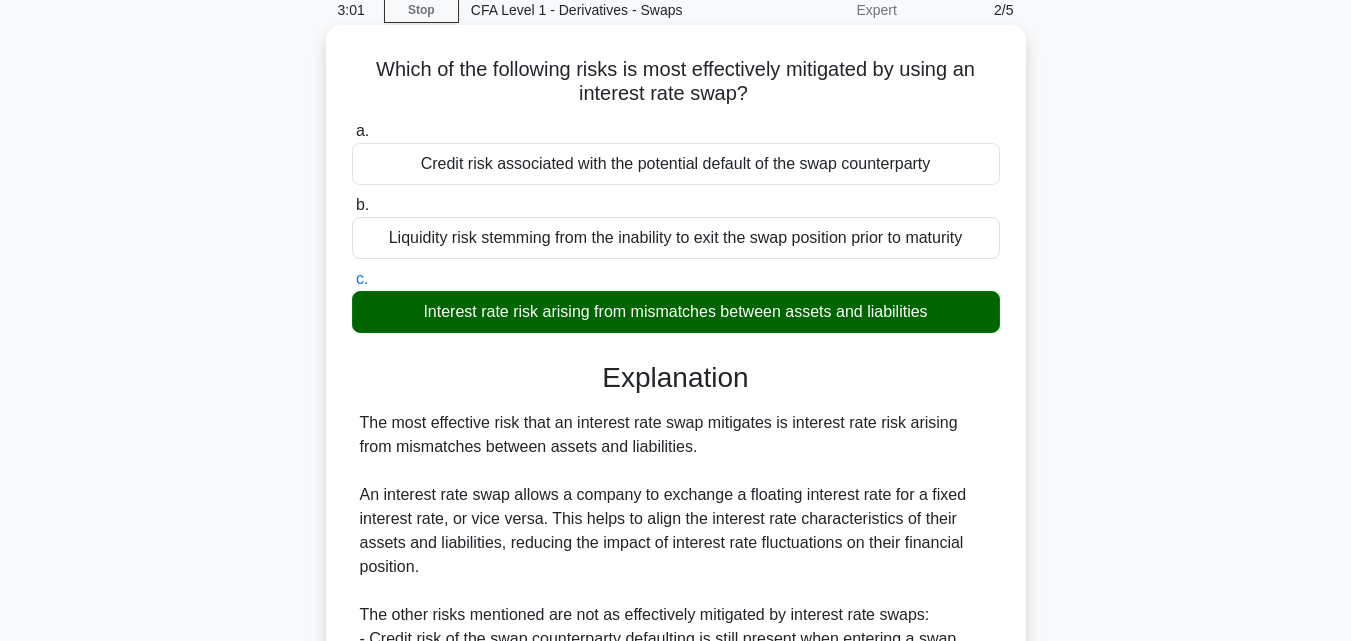 click on "Liquidity risk stemming from the inability to exit the swap position prior to maturity" at bounding box center (676, 238) 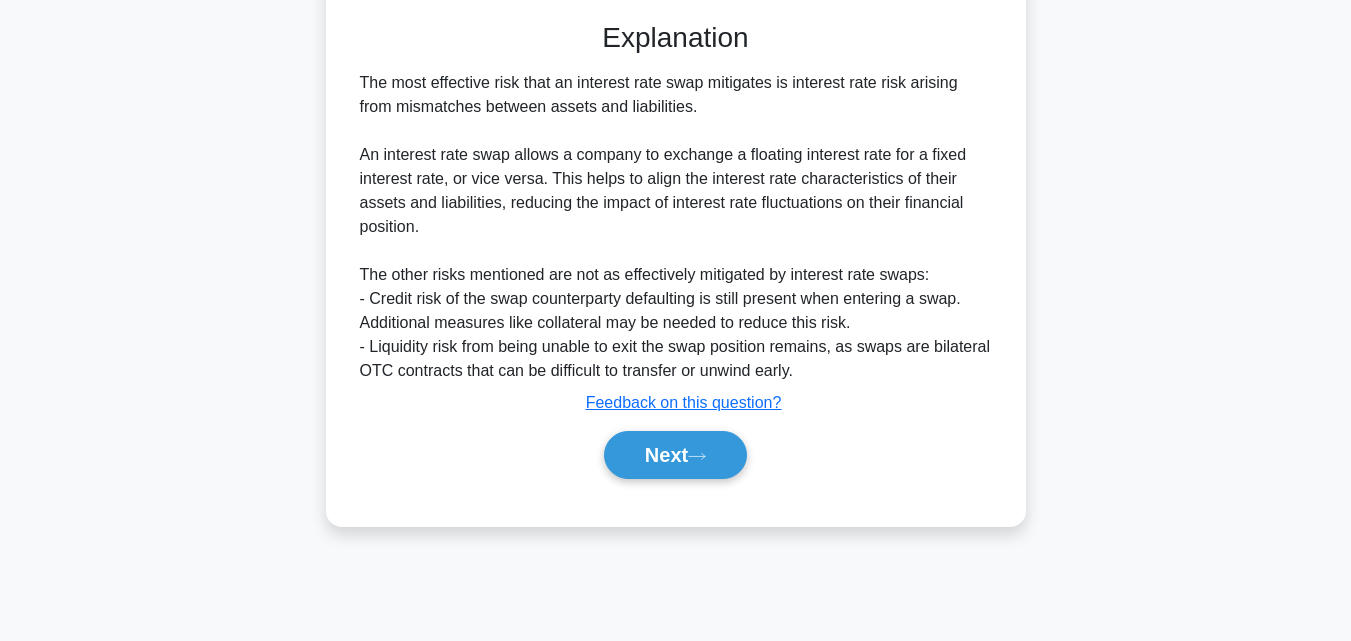 scroll, scrollTop: 439, scrollLeft: 0, axis: vertical 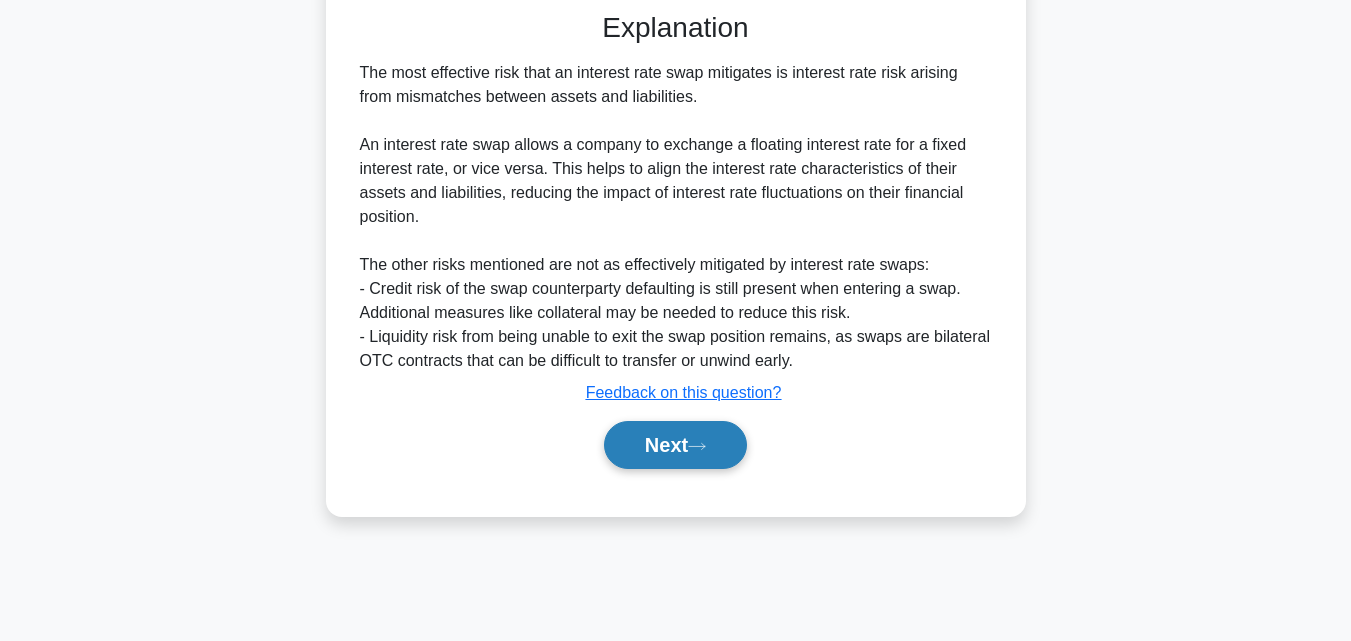 click on "Next" at bounding box center [675, 445] 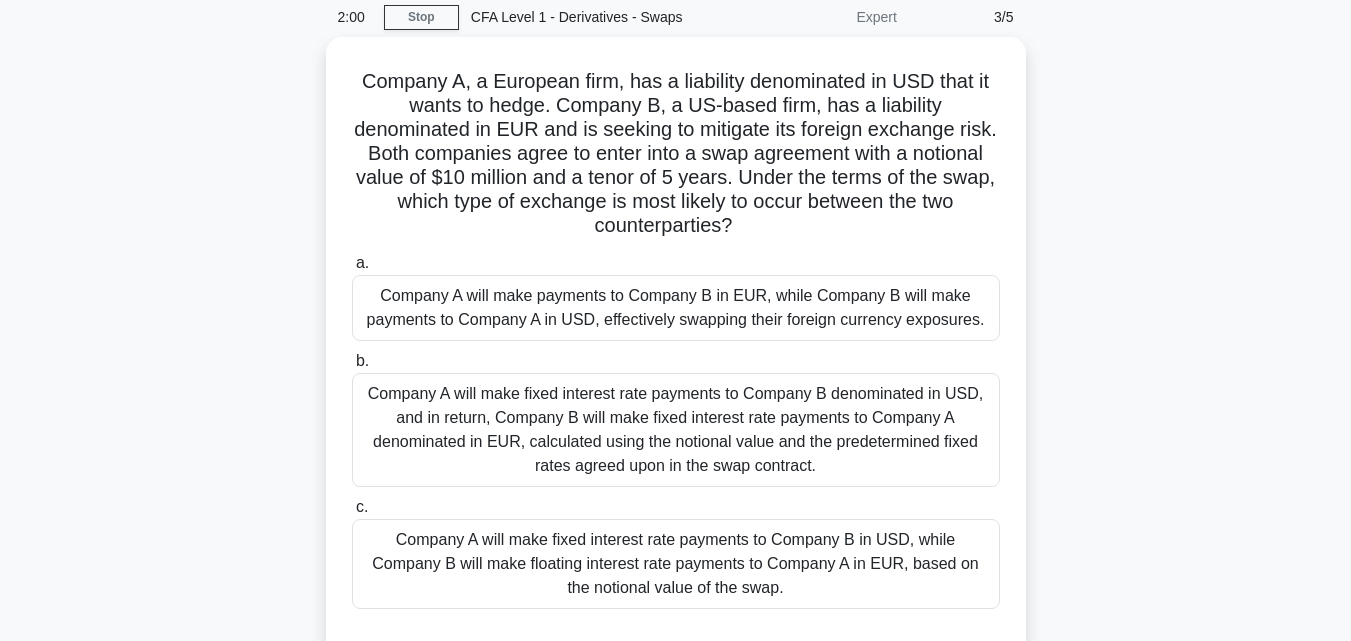 scroll, scrollTop: 120, scrollLeft: 0, axis: vertical 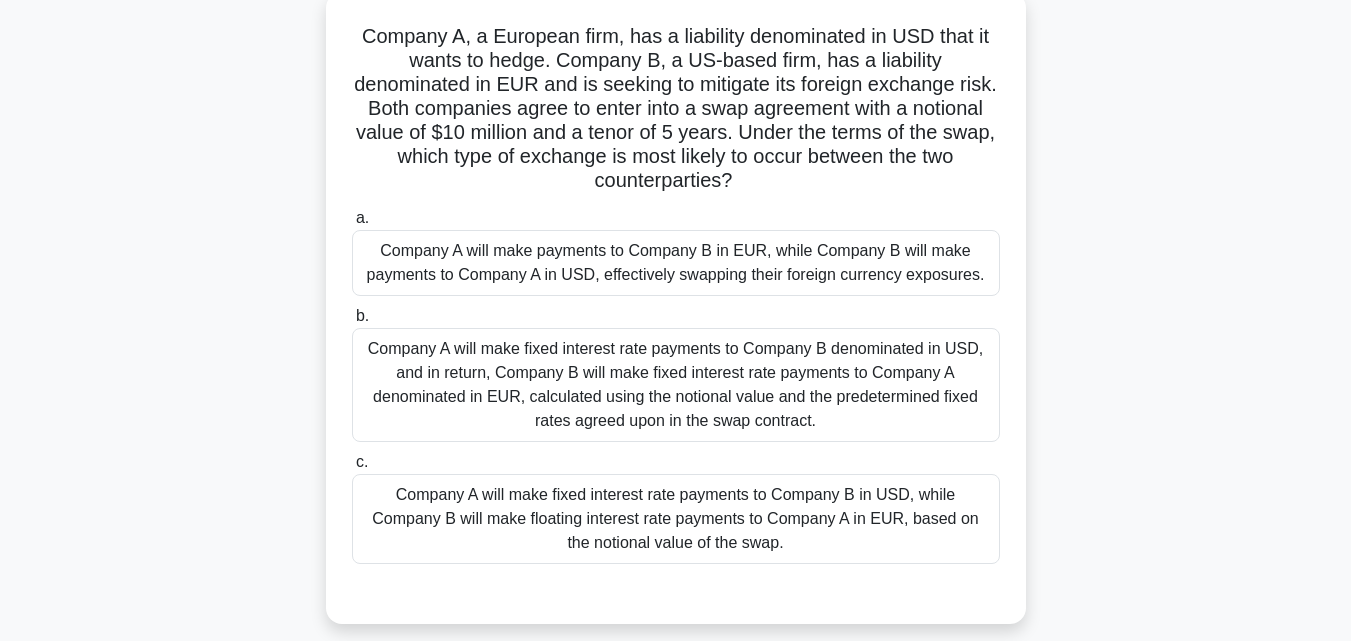 click on "Company A will make payments to Company B in EUR, while Company B will make payments to Company A in USD, effectively swapping their foreign currency exposures." at bounding box center (676, 263) 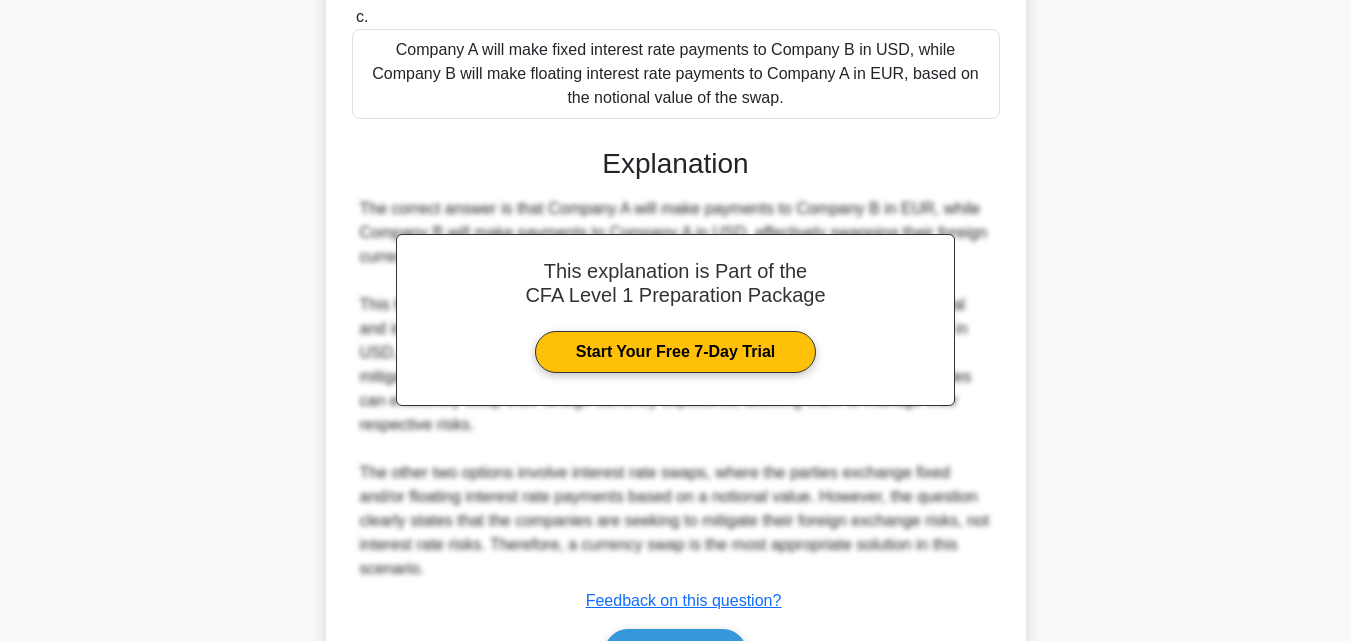 scroll, scrollTop: 687, scrollLeft: 0, axis: vertical 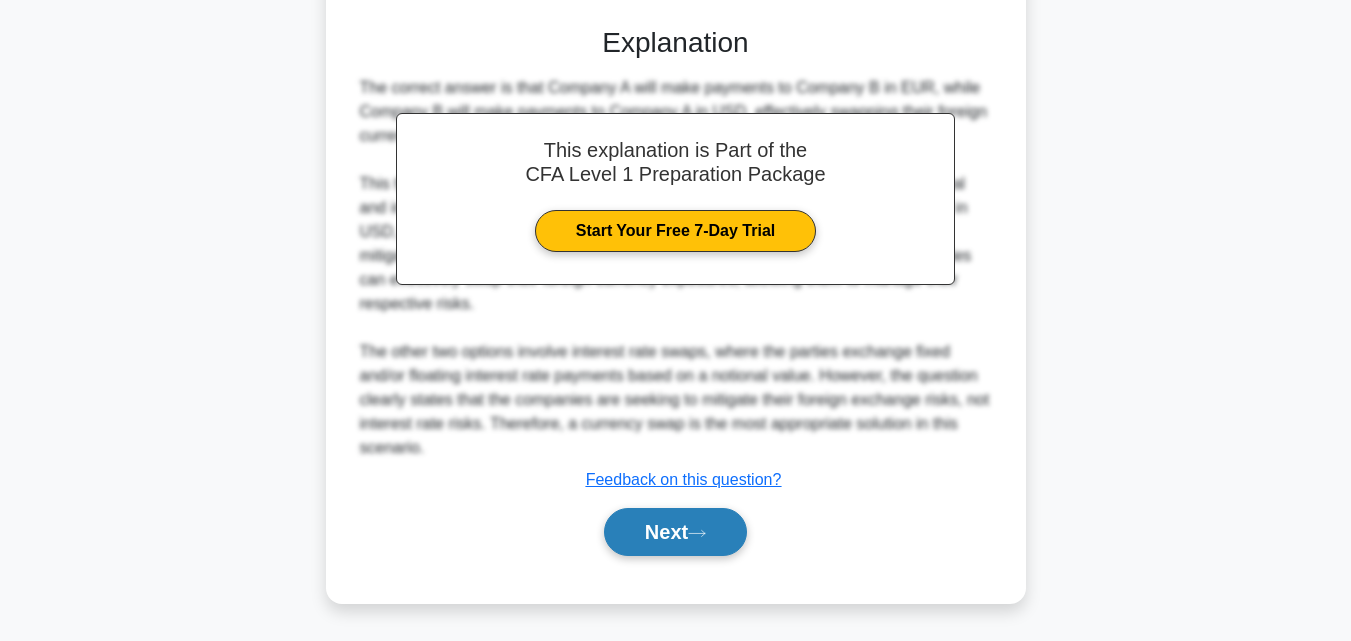 click on "Next" at bounding box center [675, 532] 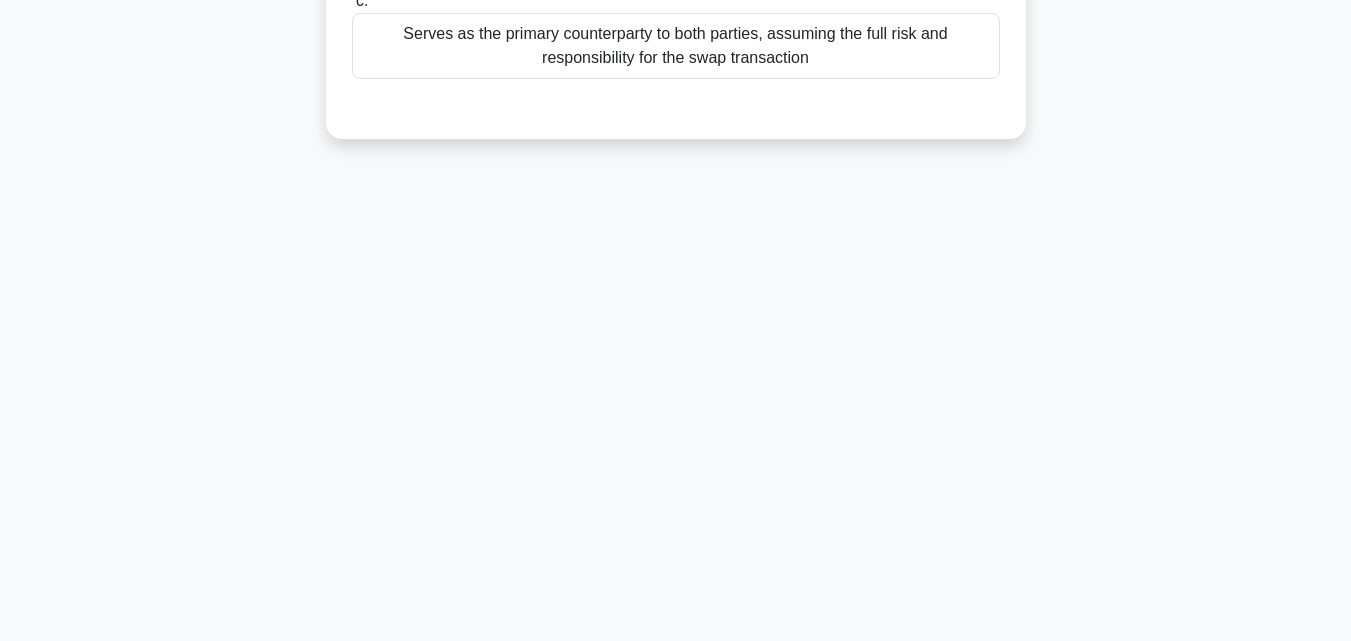 scroll, scrollTop: 0, scrollLeft: 0, axis: both 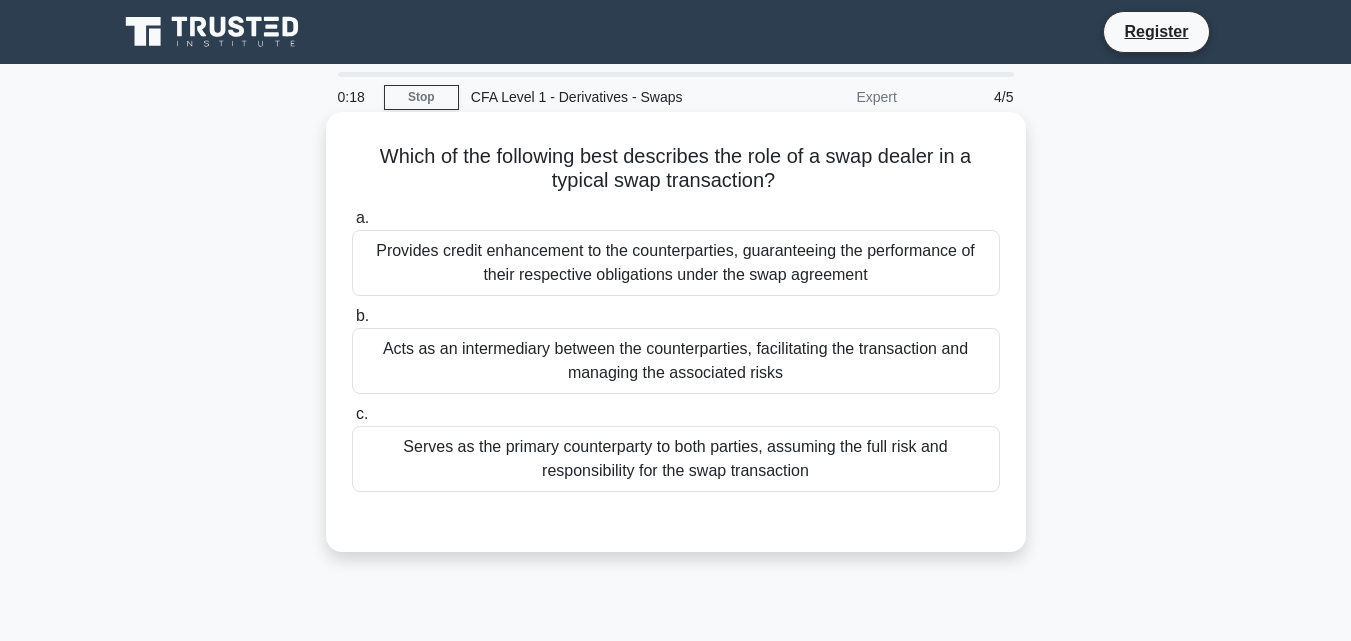 click on "Provides credit enhancement to the counterparties, guaranteeing the performance of their respective obligations under the swap agreement" at bounding box center (676, 263) 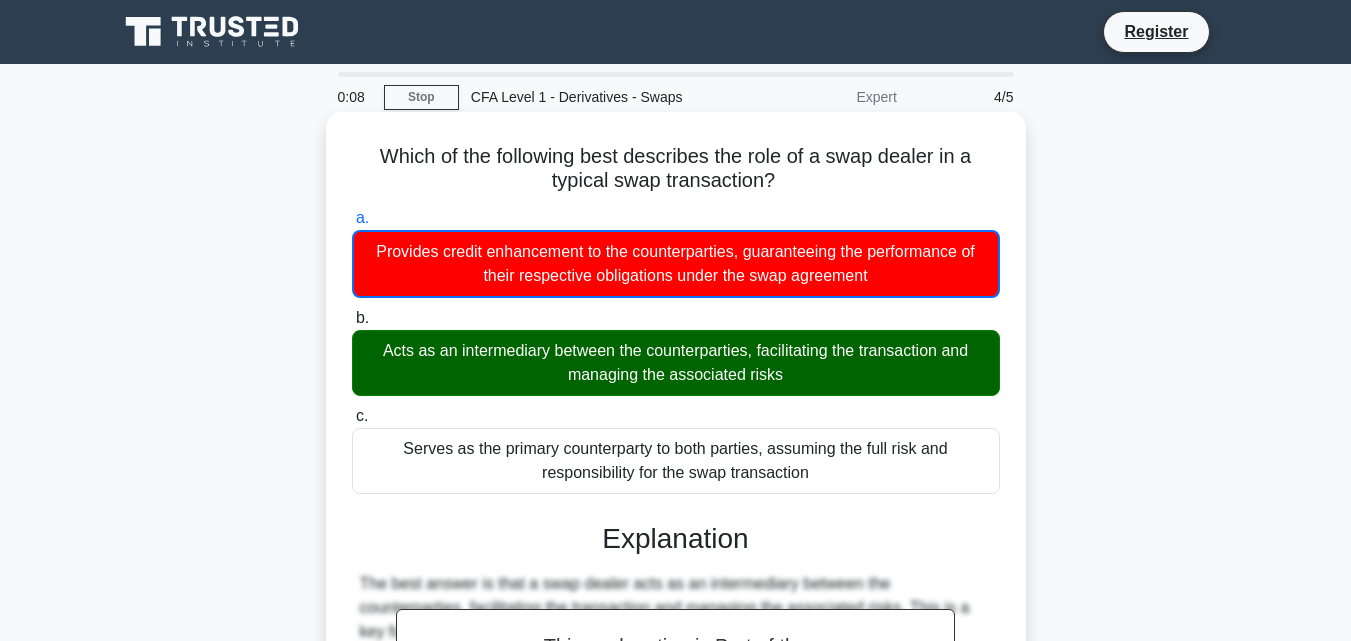 scroll, scrollTop: 439, scrollLeft: 0, axis: vertical 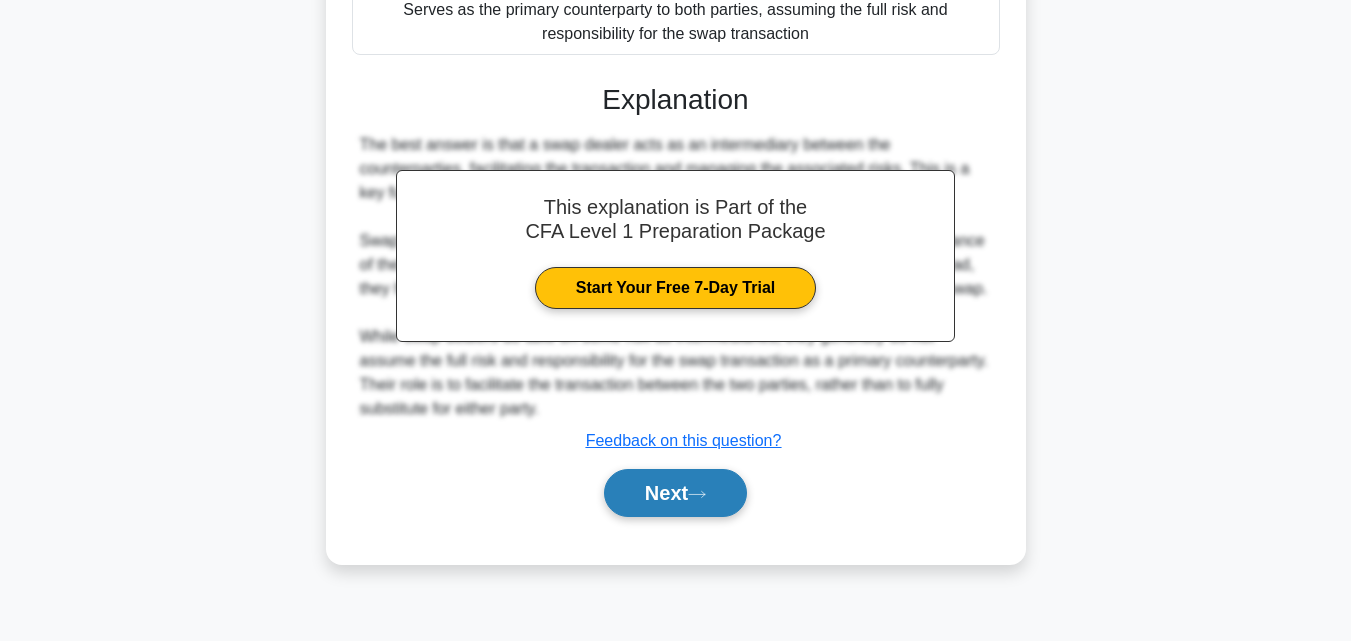 click on "Next" at bounding box center [675, 493] 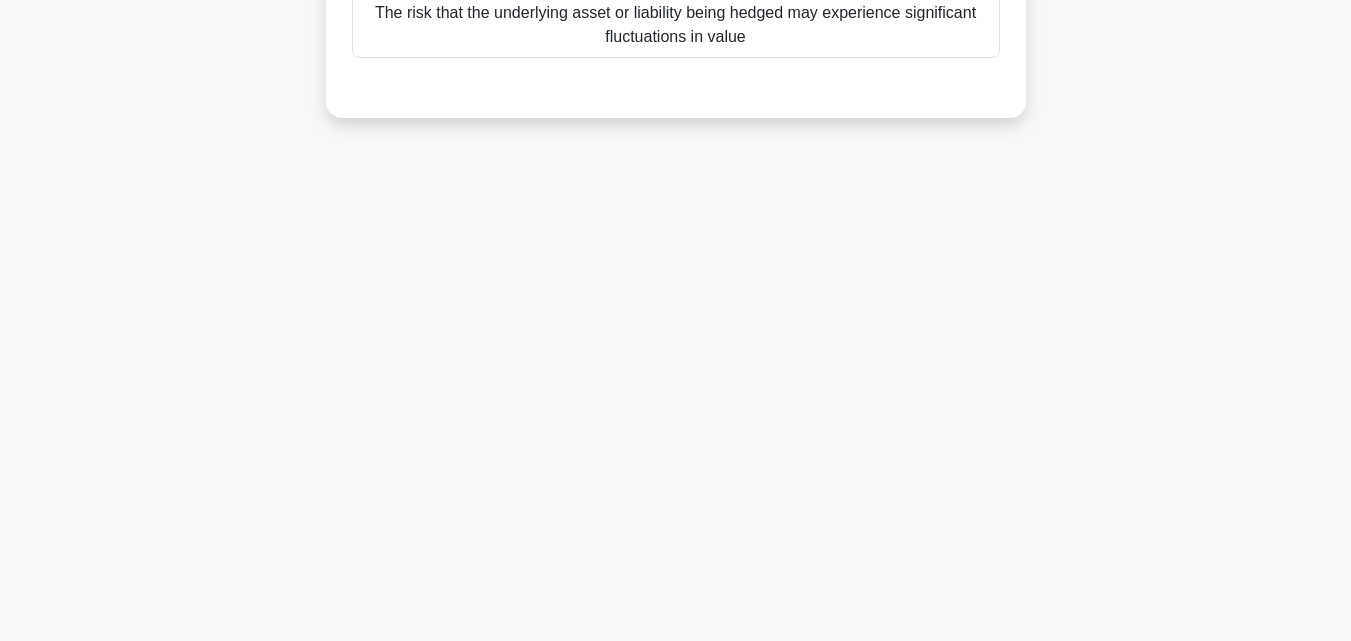 scroll, scrollTop: 0, scrollLeft: 0, axis: both 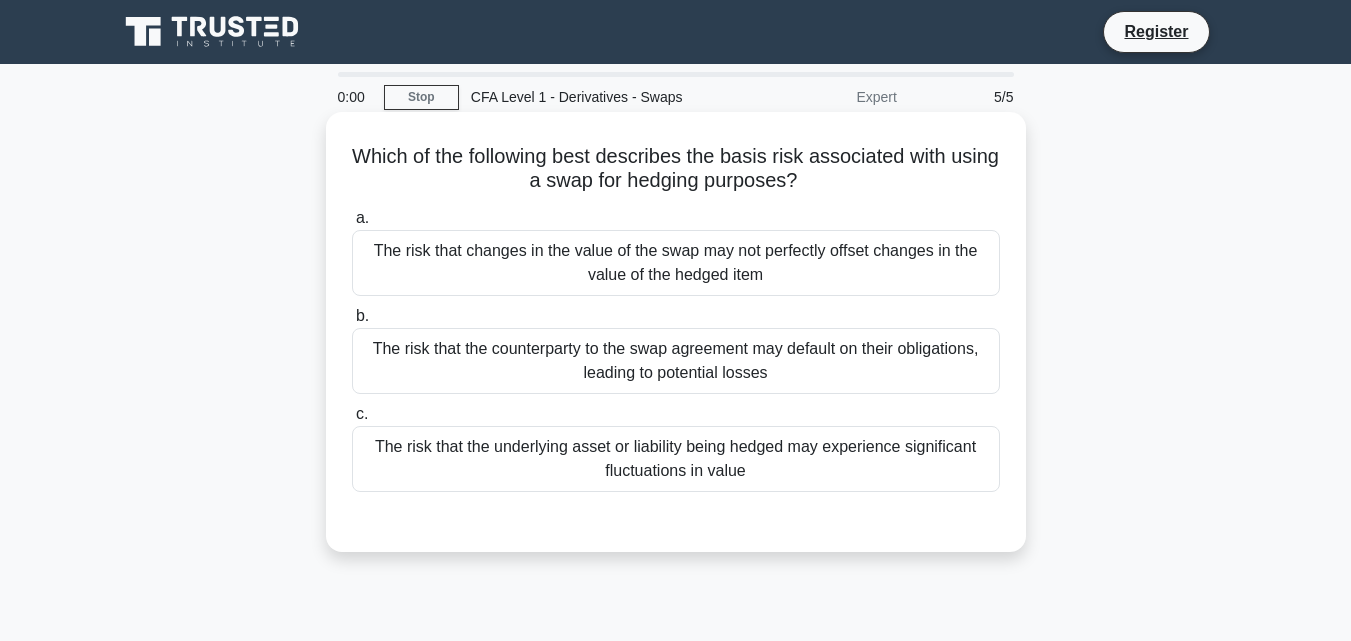 click on "The risk that the counterparty to the swap agreement may default on their obligations, leading to potential losses" at bounding box center [676, 361] 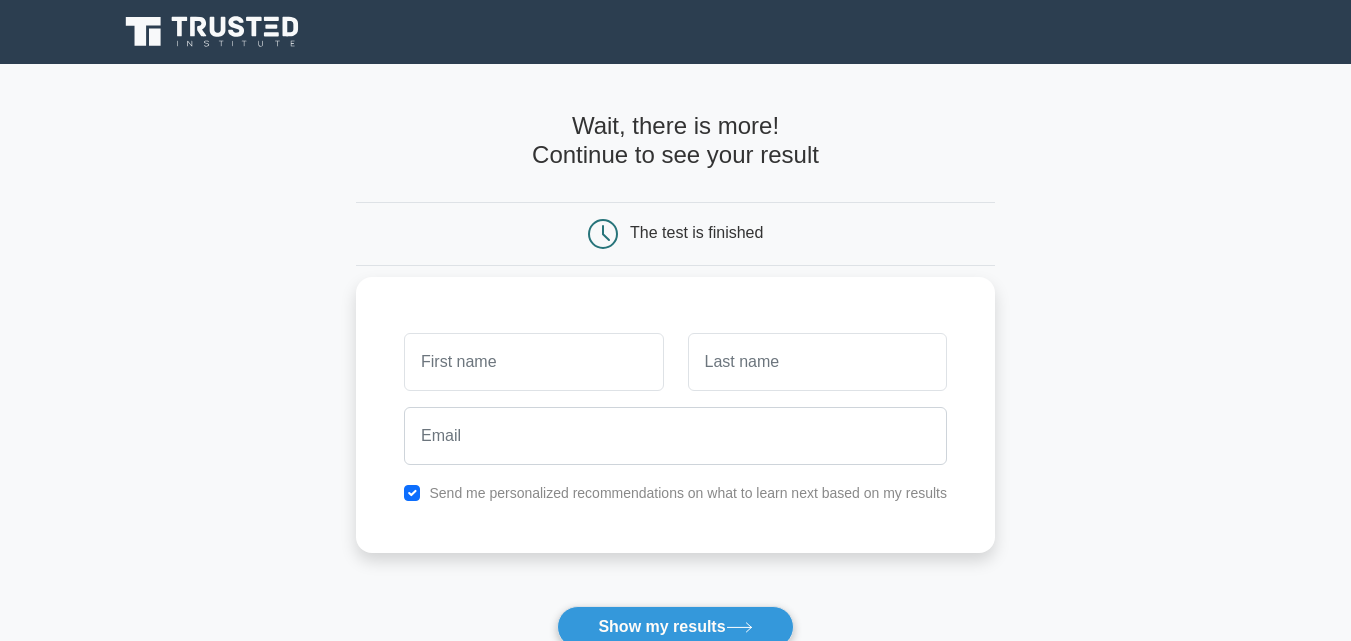 scroll, scrollTop: 0, scrollLeft: 0, axis: both 